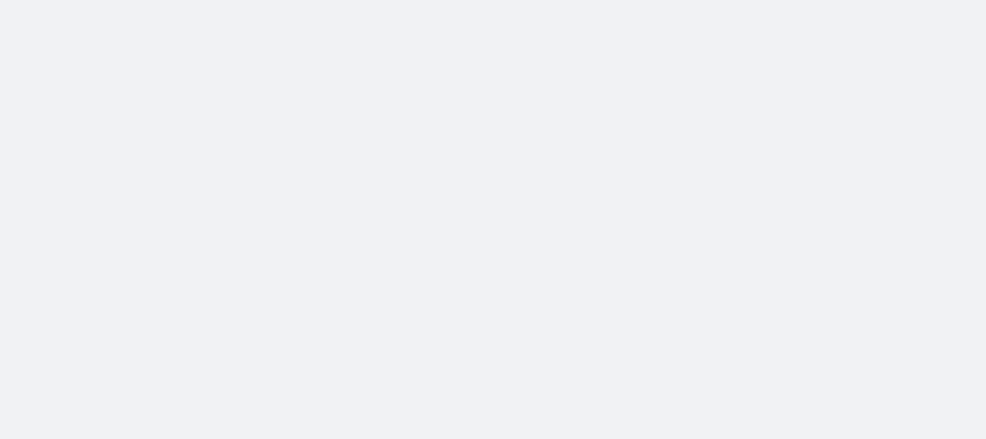 scroll, scrollTop: 0, scrollLeft: 0, axis: both 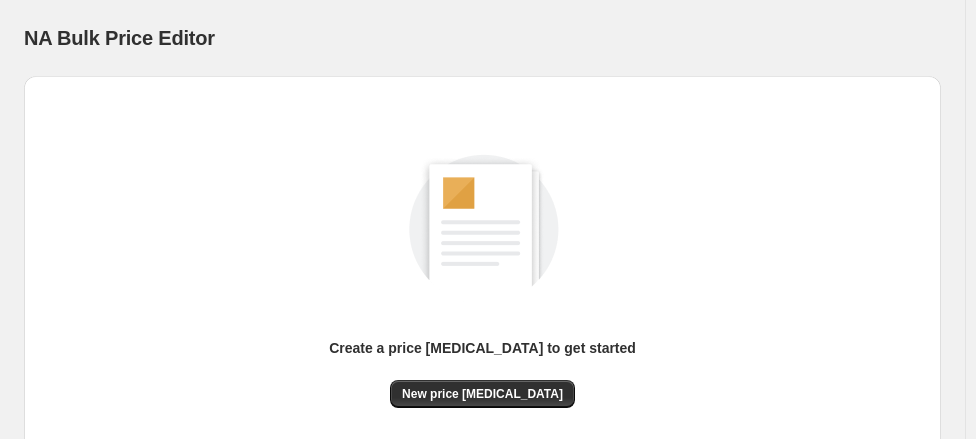 click on "New price [MEDICAL_DATA]" at bounding box center (482, 394) 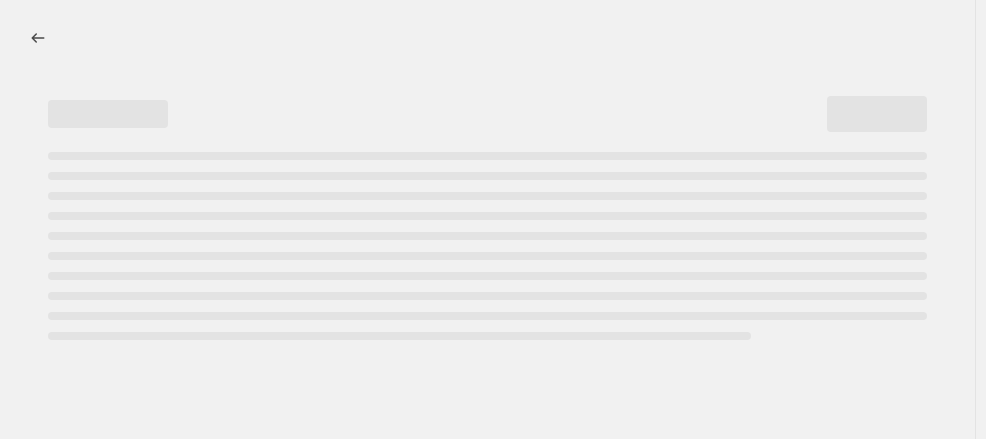 select on "percentage" 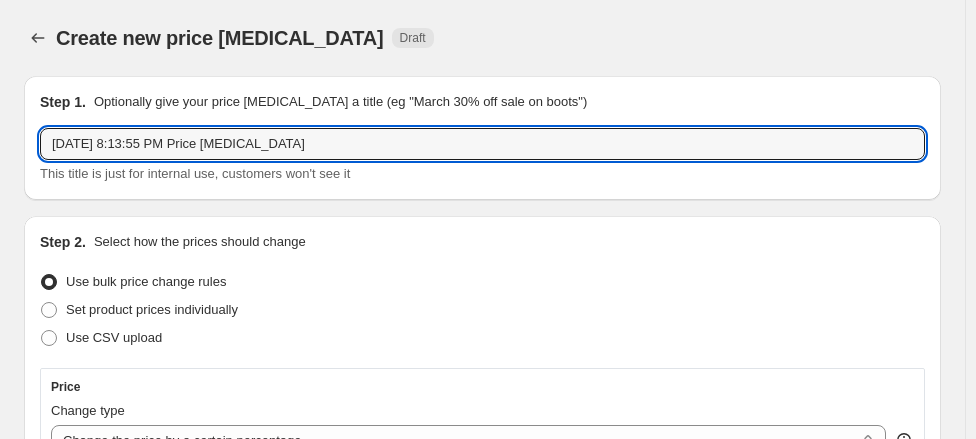 click on "[DATE] 8:13:55 PM Price [MEDICAL_DATA]" at bounding box center [482, 144] 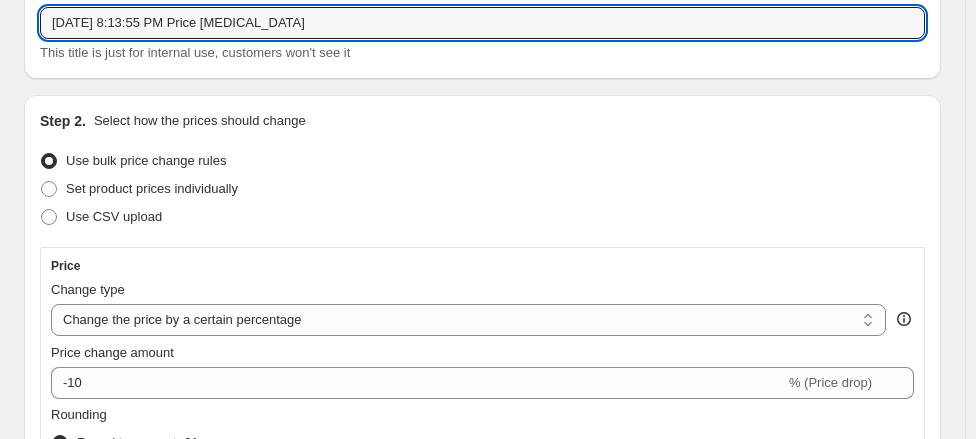 scroll, scrollTop: 149, scrollLeft: 0, axis: vertical 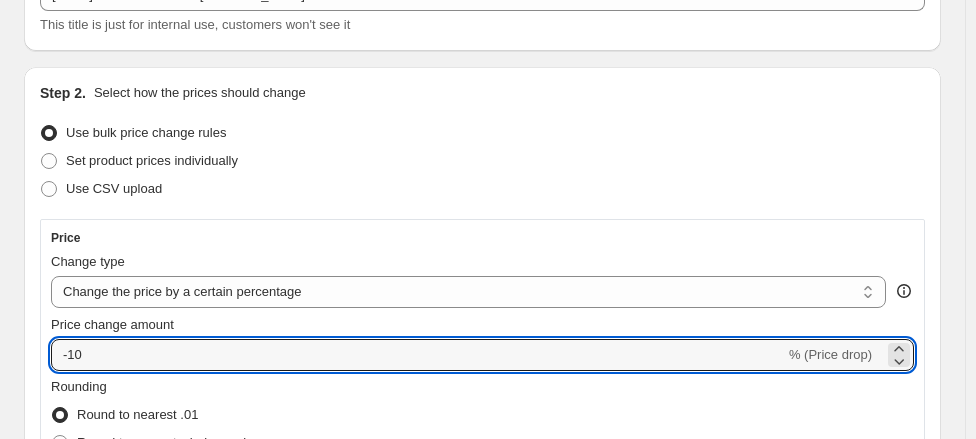 click on "-10" at bounding box center (418, 355) 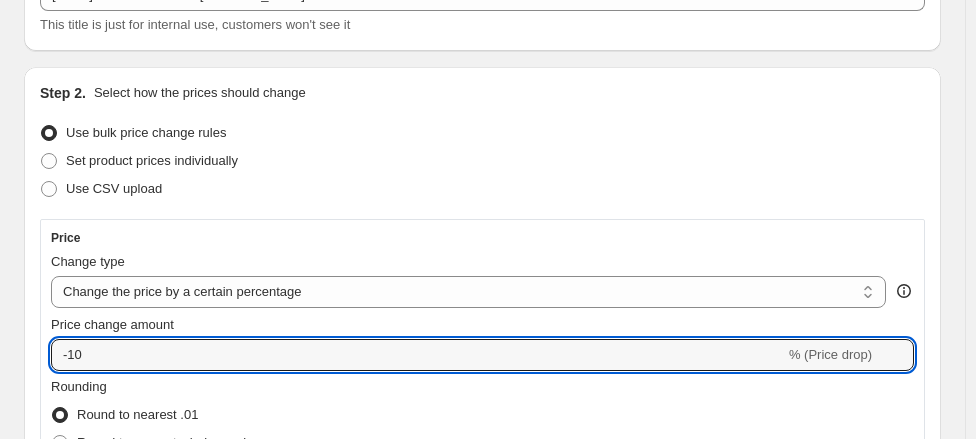 click 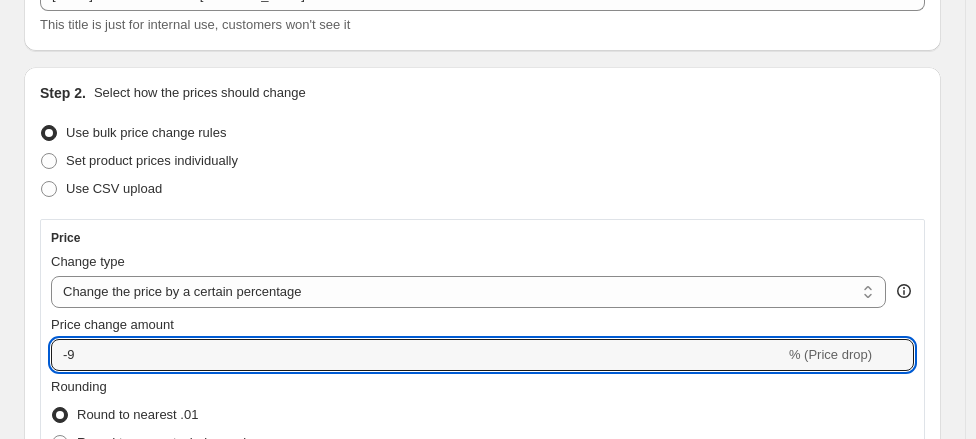 click 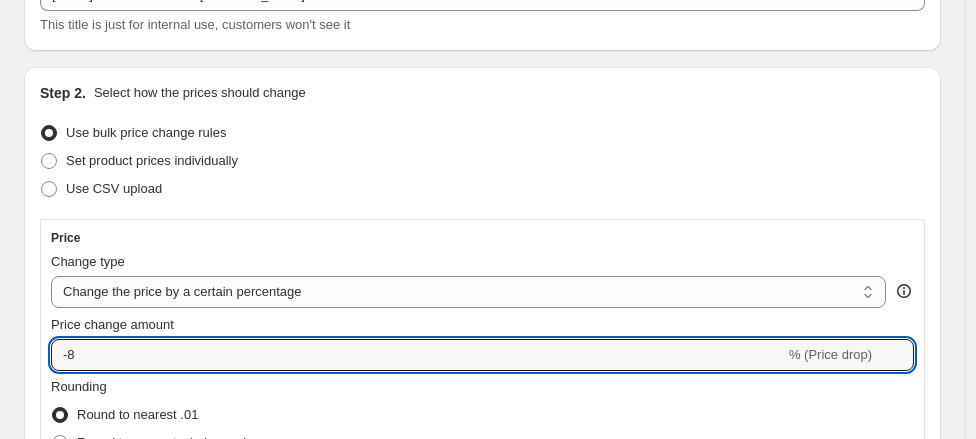 click 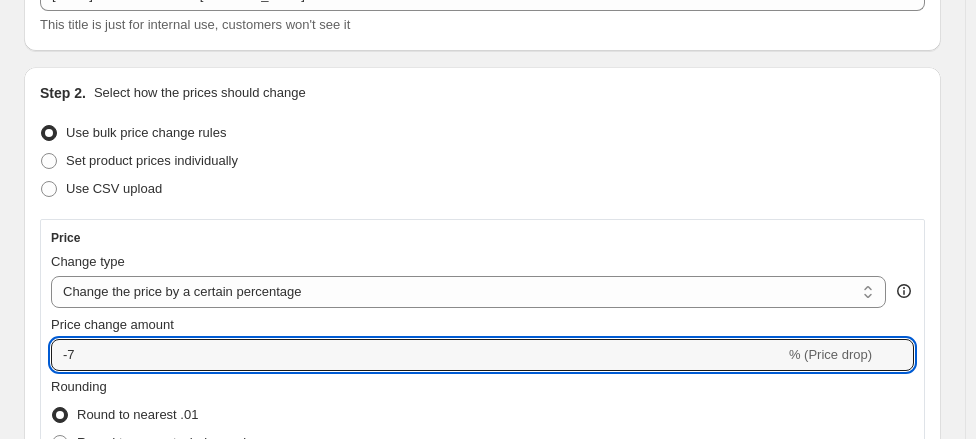 click 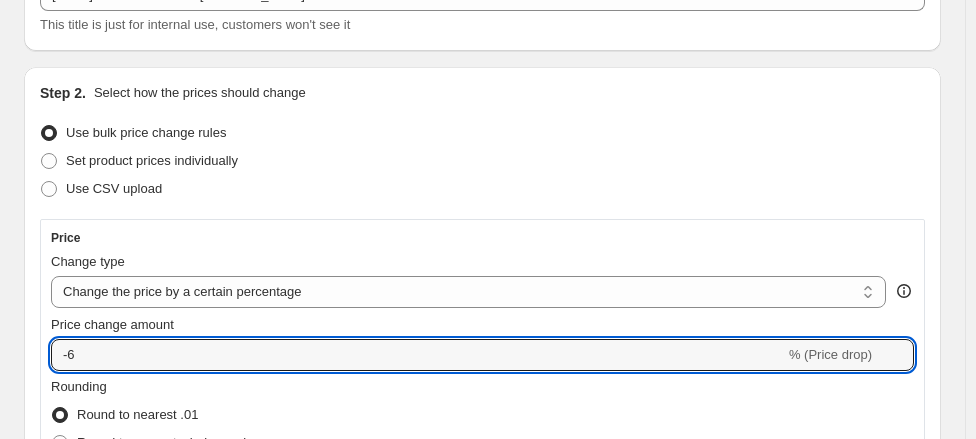 click 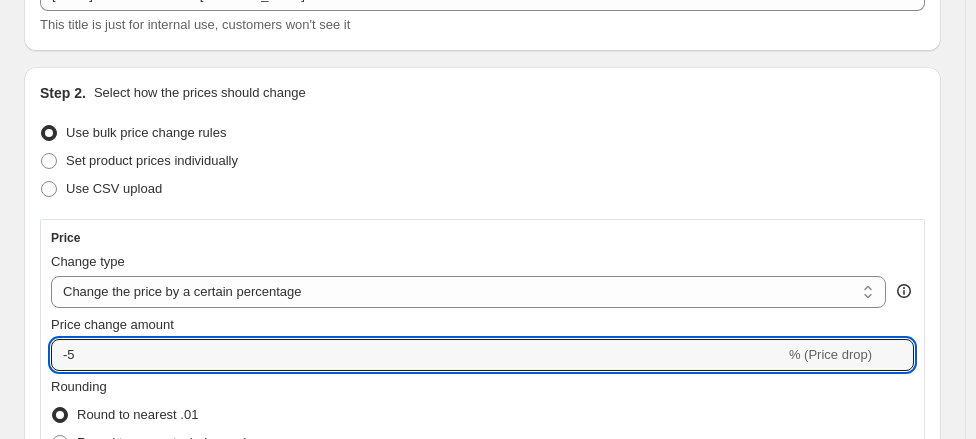 click 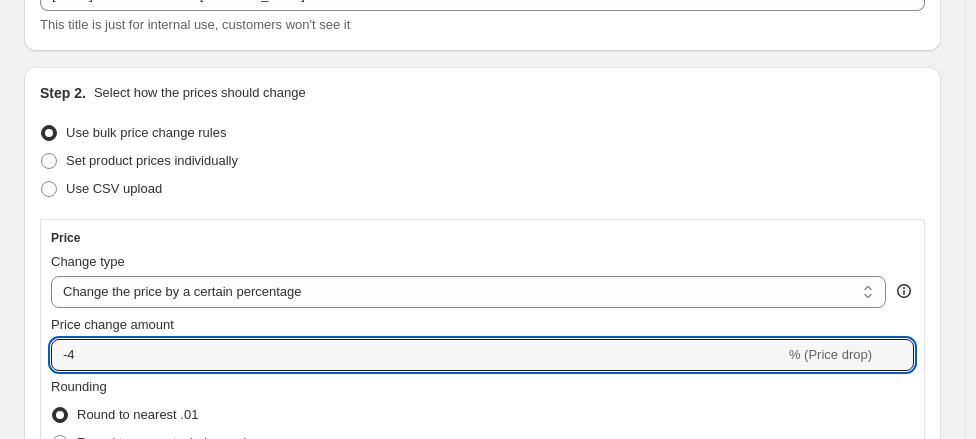 click 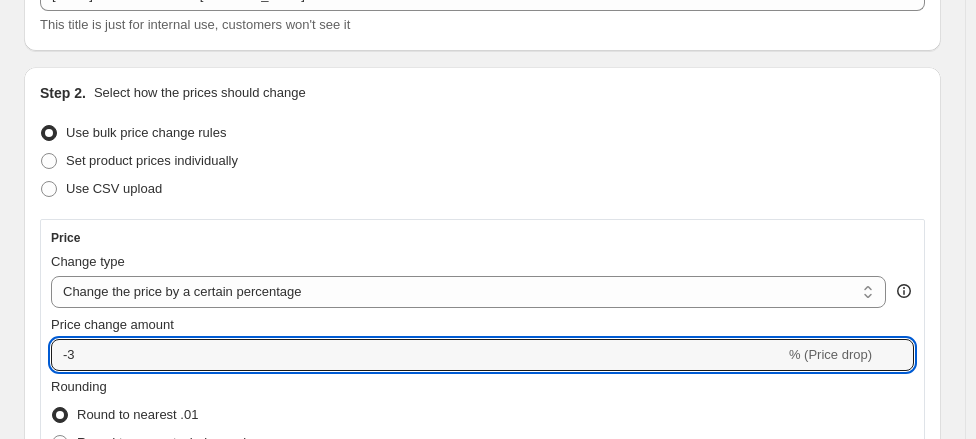 click 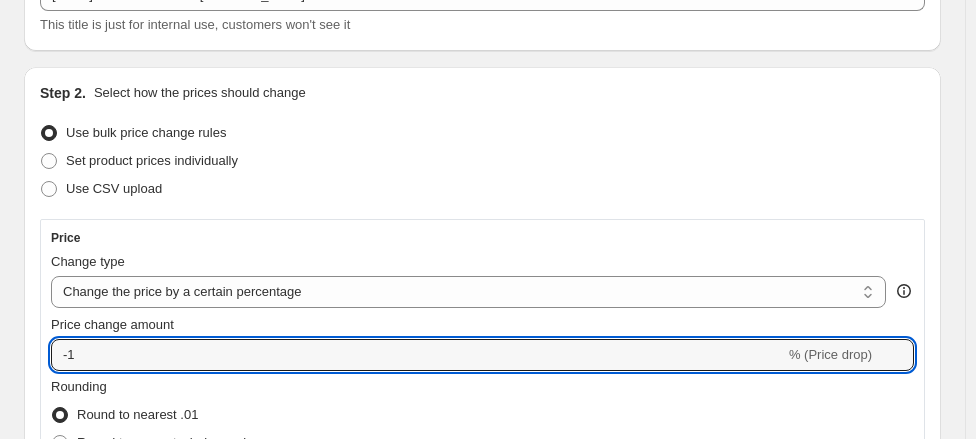 click 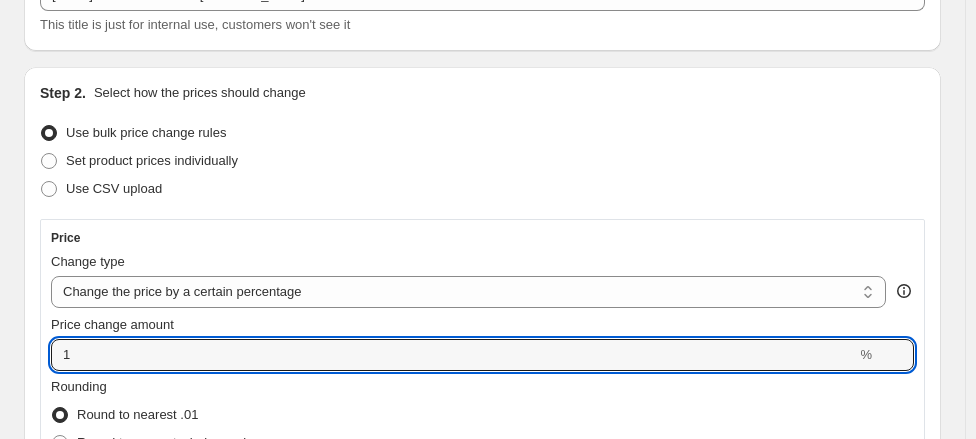click 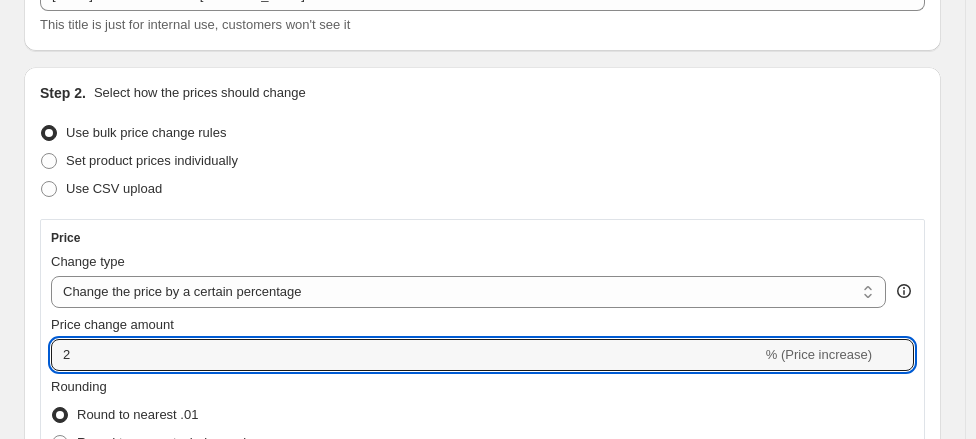 click 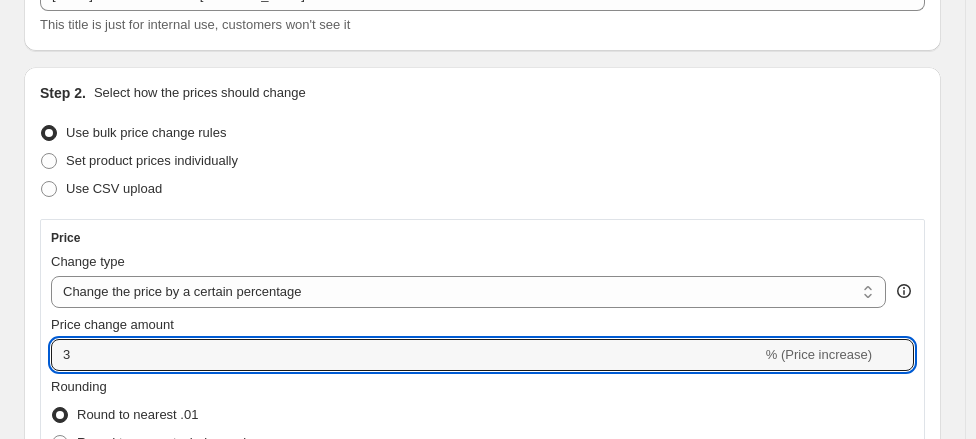 click 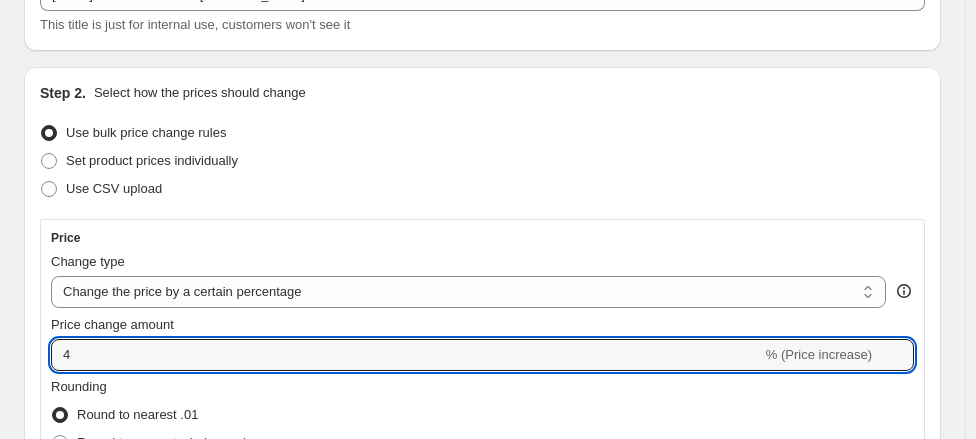 click 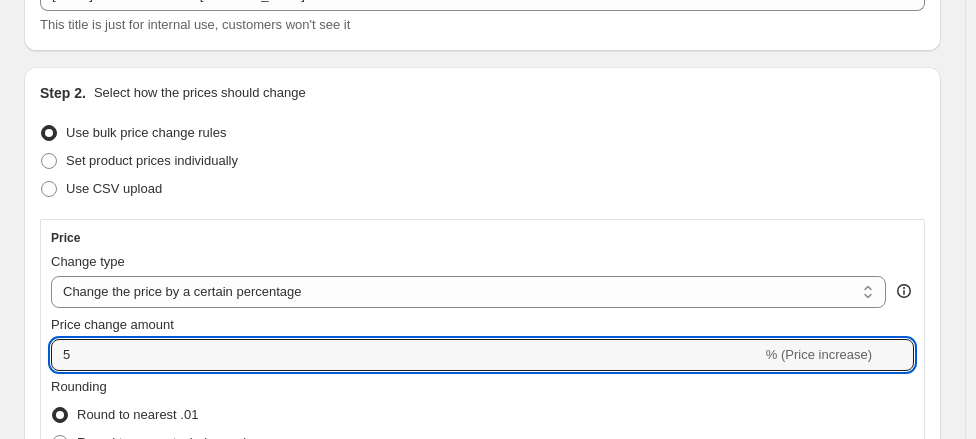 click 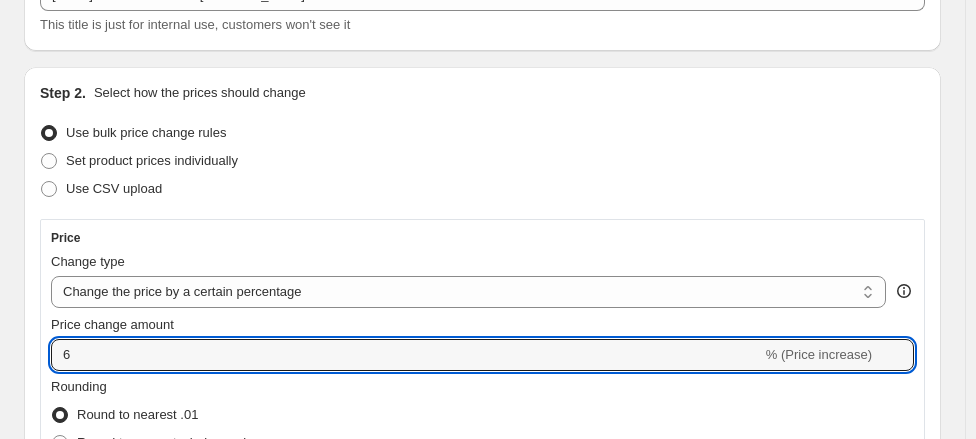 click 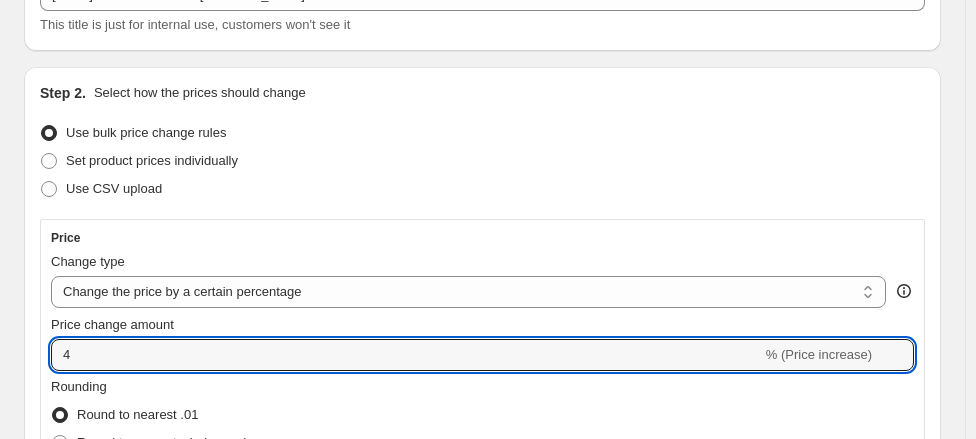 click 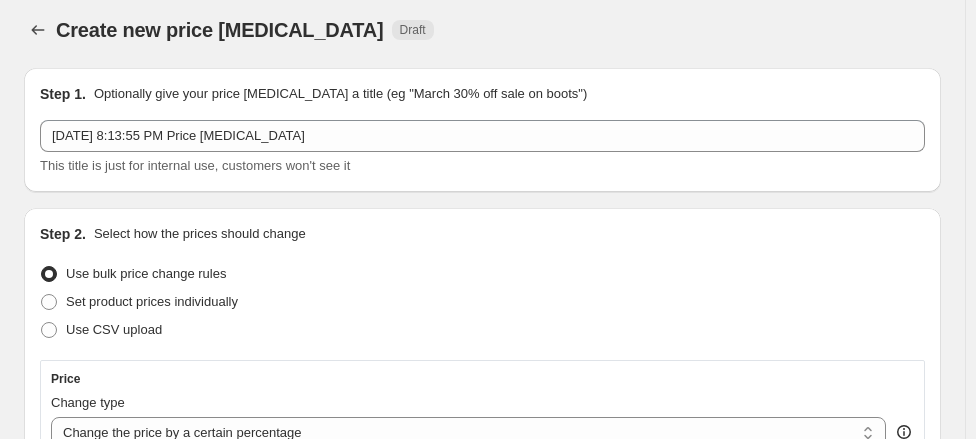 scroll, scrollTop: 0, scrollLeft: 0, axis: both 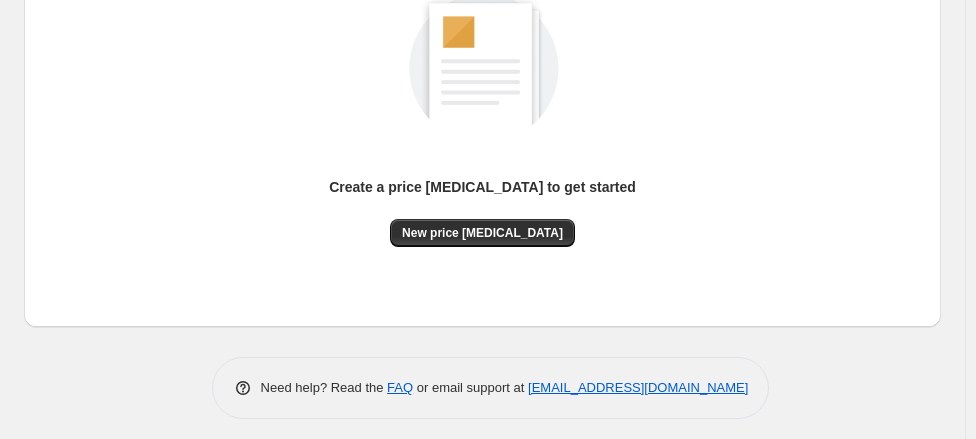 click on "New price [MEDICAL_DATA]" at bounding box center [482, 233] 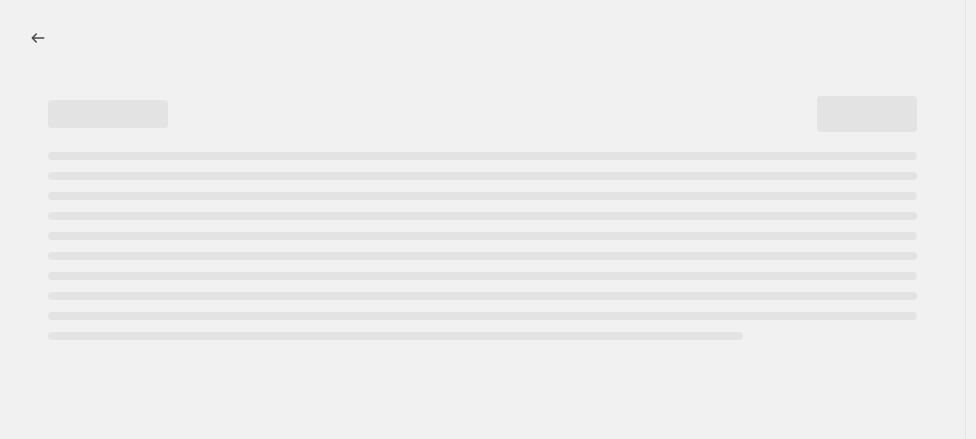 scroll, scrollTop: 0, scrollLeft: 0, axis: both 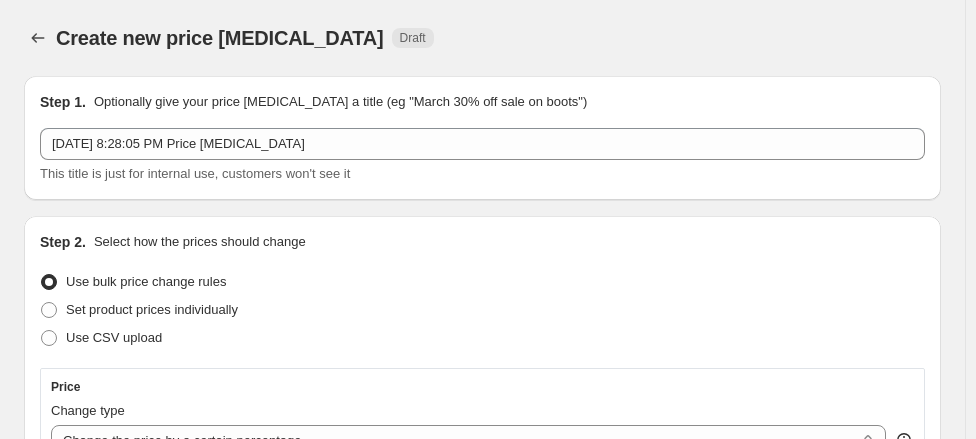 click on "Create new price change job Draft" at bounding box center [367, 38] 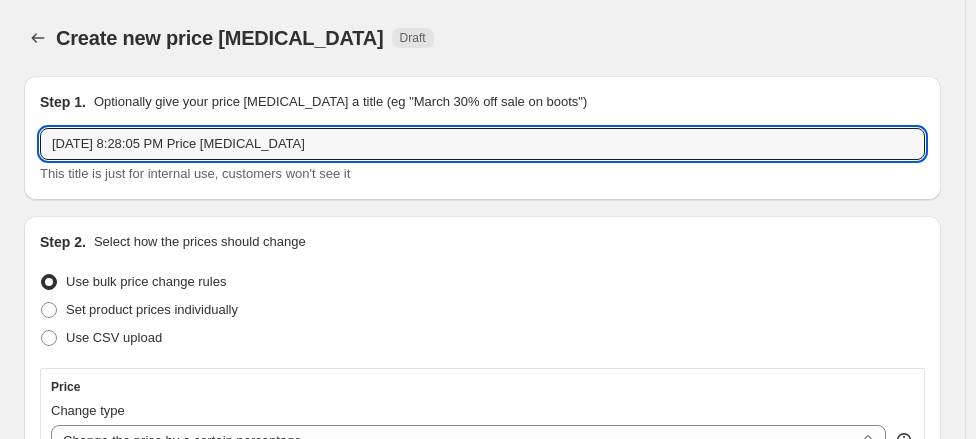 click on "Jul 15, 2025, 8:28:05 PM Price change job" at bounding box center [482, 144] 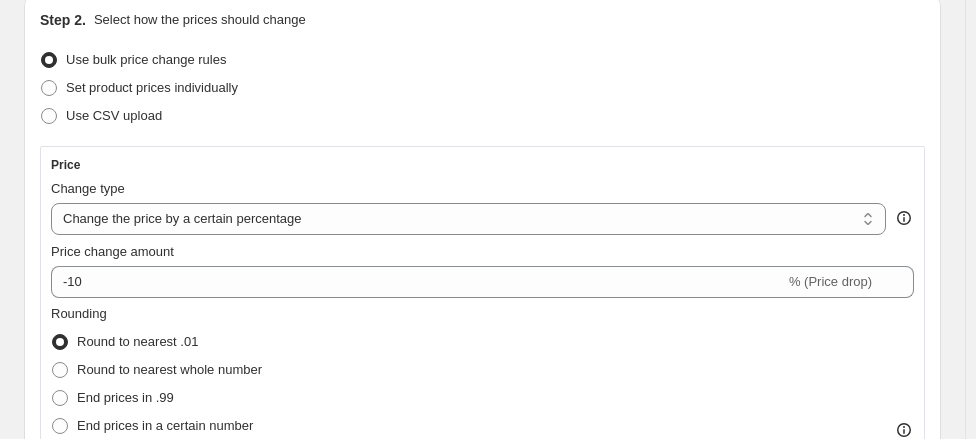 scroll, scrollTop: 246, scrollLeft: 0, axis: vertical 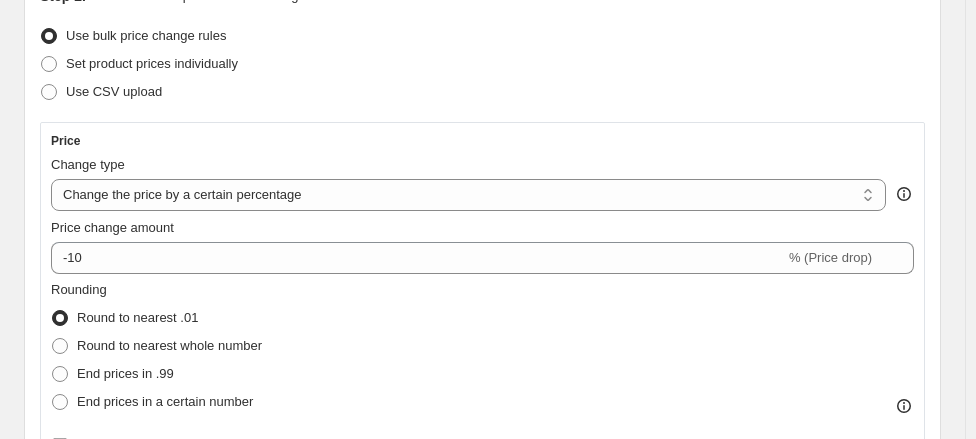 click on "Change the price to a certain amount Change the price by a certain amount Change the price by a certain percentage Change the price to the current compare at price (price before sale) Change the price by a certain amount relative to the compare at price Change the price by a certain percentage relative to the compare at price Don't change the price Change the price by a certain percentage relative to the cost per item Change price to certain cost margin" at bounding box center (468, 195) 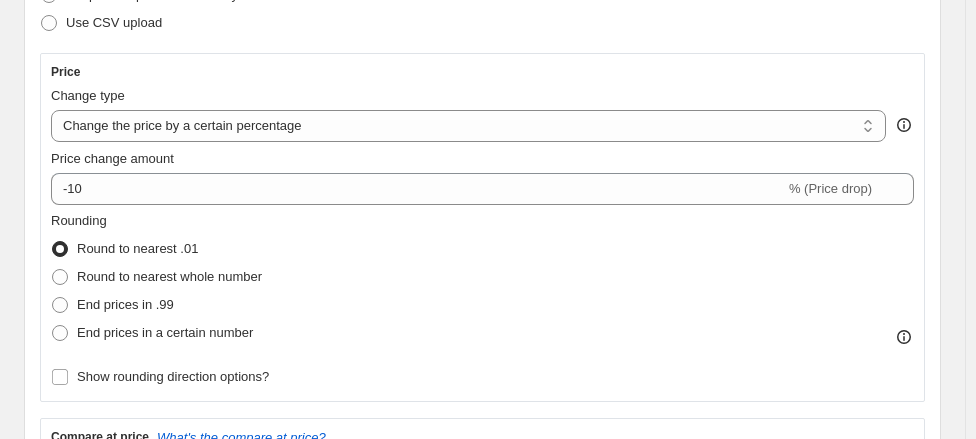 scroll, scrollTop: 327, scrollLeft: 0, axis: vertical 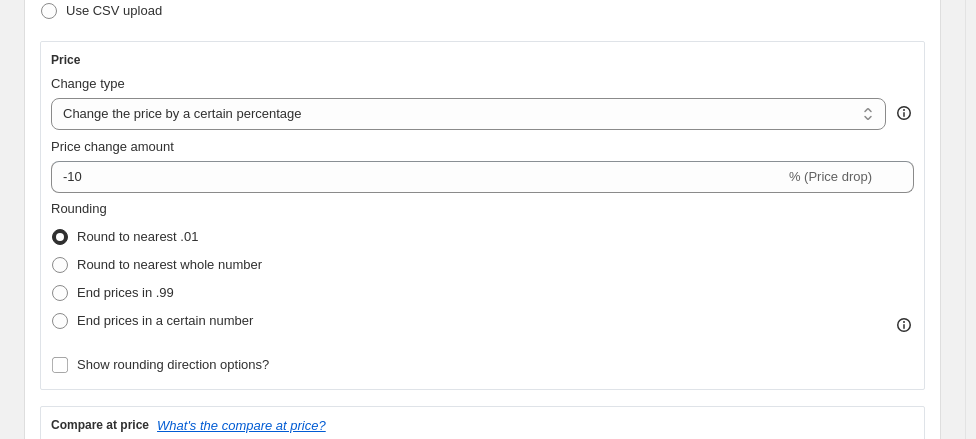 click on "Change the price to a certain amount Change the price by a certain amount Change the price by a certain percentage Change the price to the current compare at price (price before sale) Change the price by a certain amount relative to the compare at price Change the price by a certain percentage relative to the compare at price Don't change the price Change the price by a certain percentage relative to the cost per item Change price to certain cost margin" at bounding box center [468, 114] 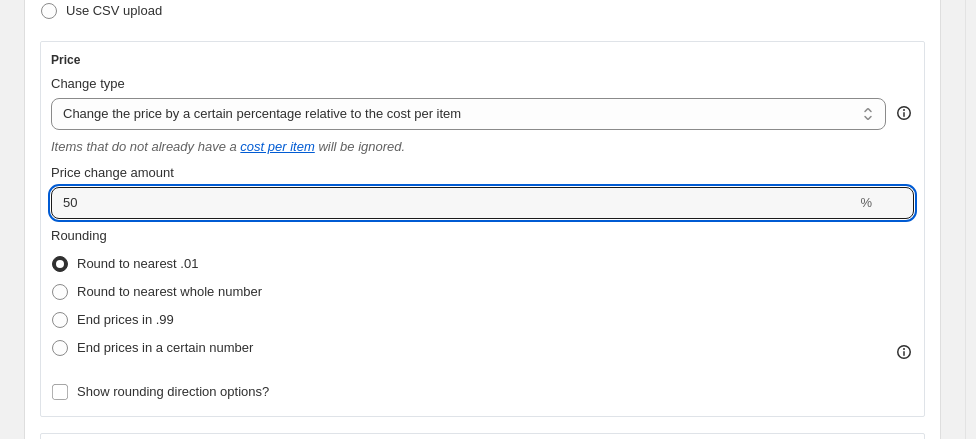 click on "50" at bounding box center [453, 203] 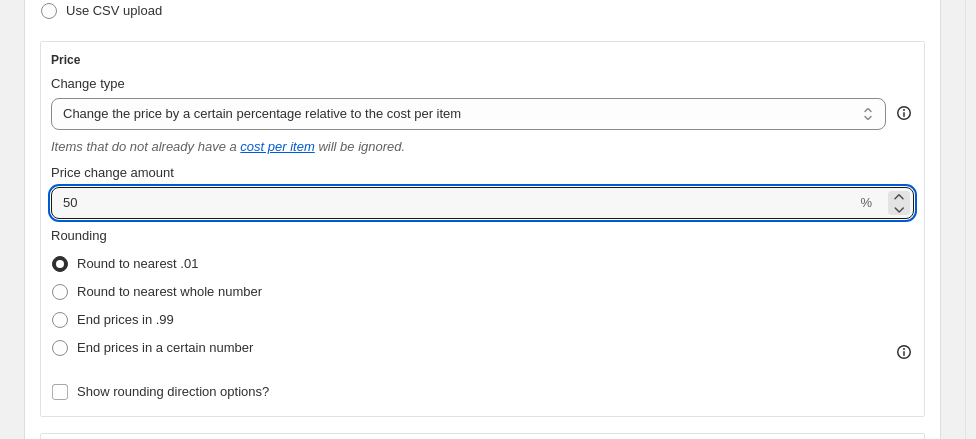 click on "50" at bounding box center [453, 203] 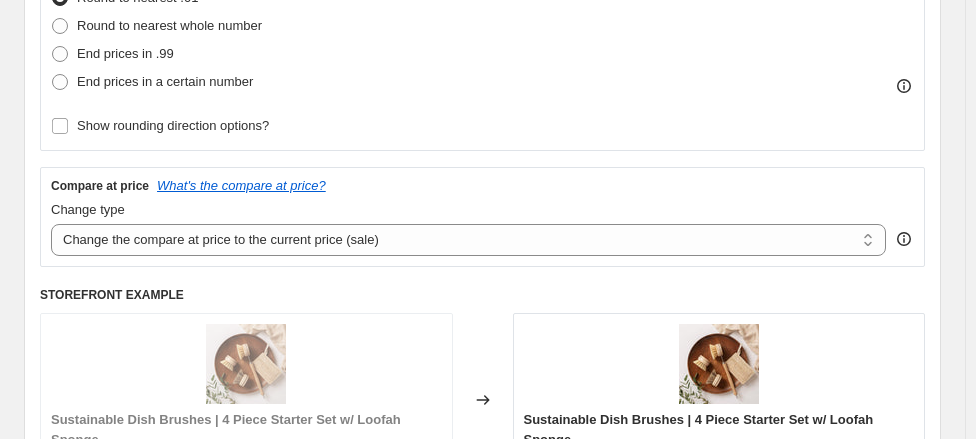 scroll, scrollTop: 683, scrollLeft: 0, axis: vertical 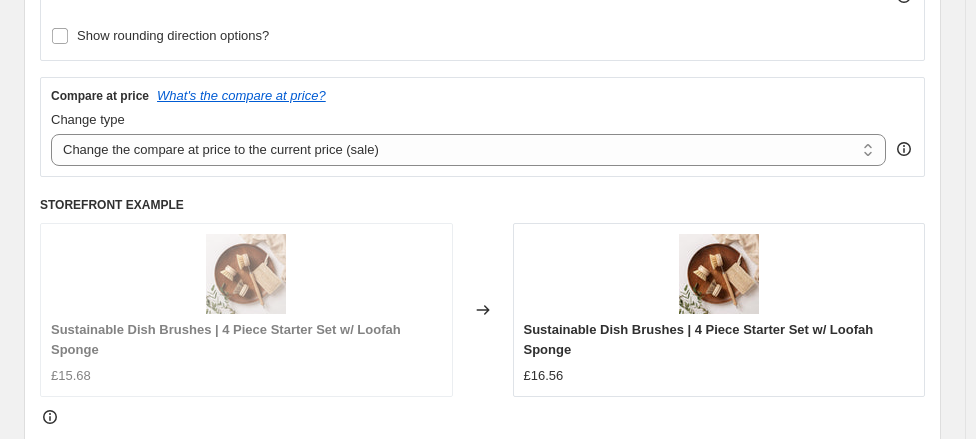 type on "200" 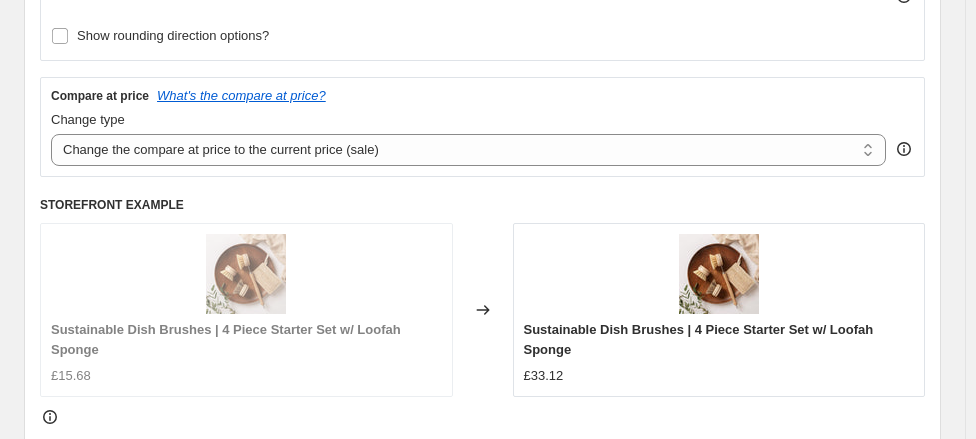 click on "Change the compare at price to the current price (sale) Change the compare at price to a certain amount Change the compare at price by a certain amount Change the compare at price by a certain percentage Change the compare at price by a certain amount relative to the actual price Change the compare at price by a certain percentage relative to the actual price Don't change the compare at price Remove the compare at price" at bounding box center (468, 150) 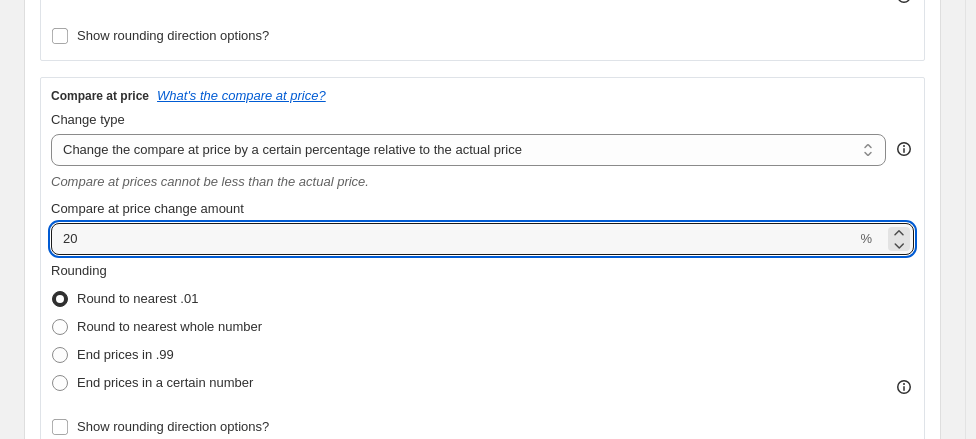 click on "20" at bounding box center [453, 239] 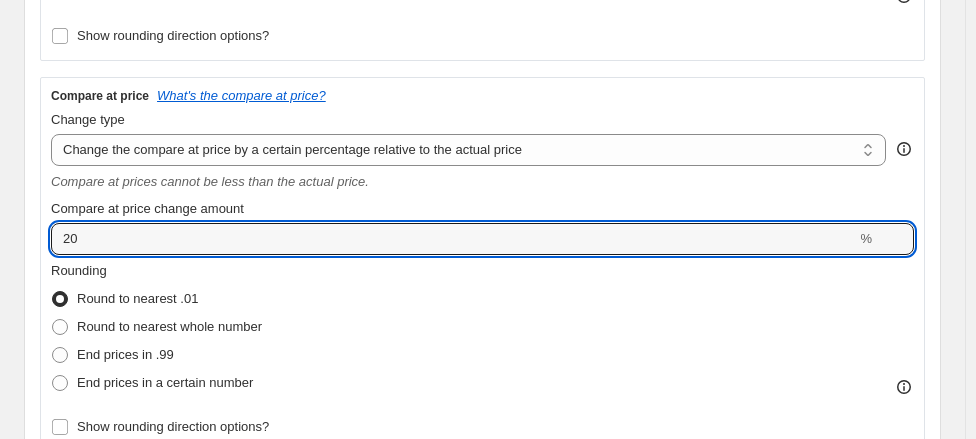 click 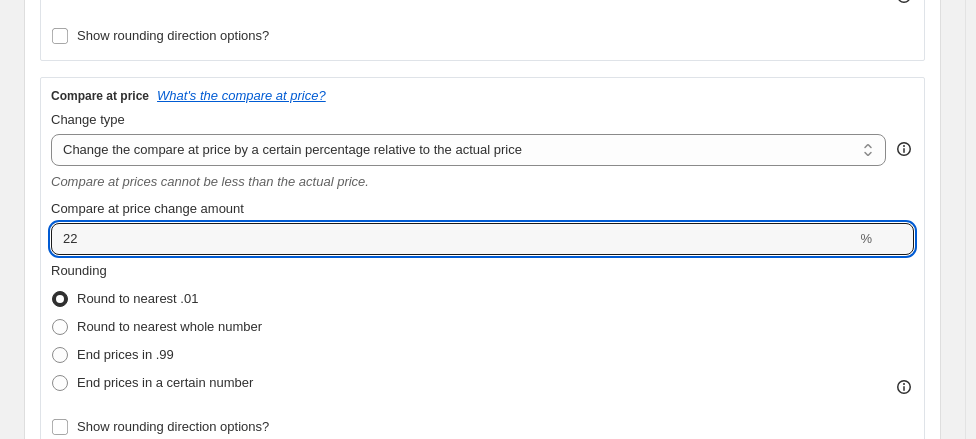 click 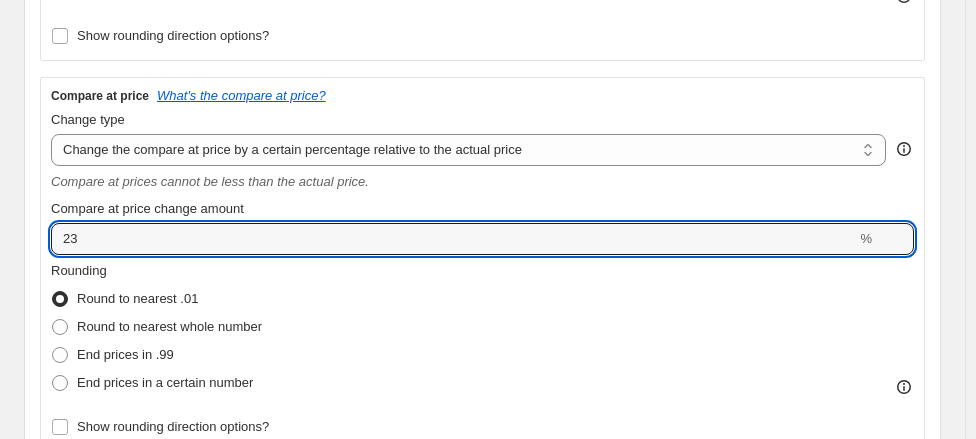 click 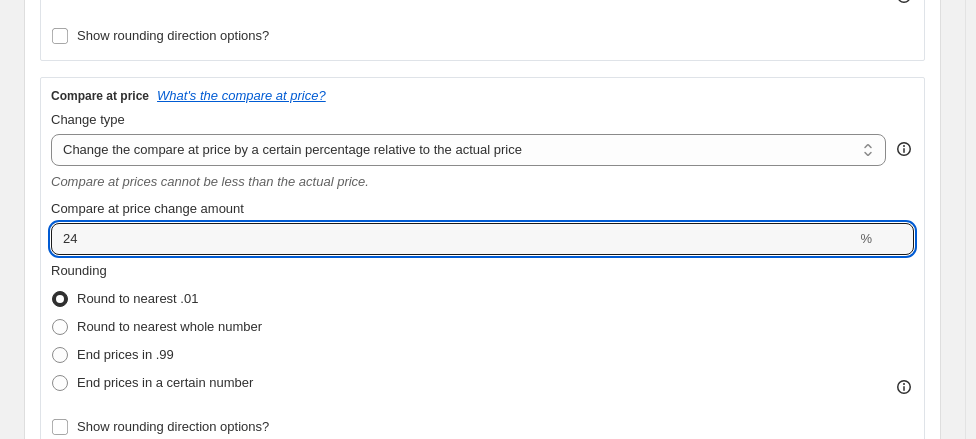 click 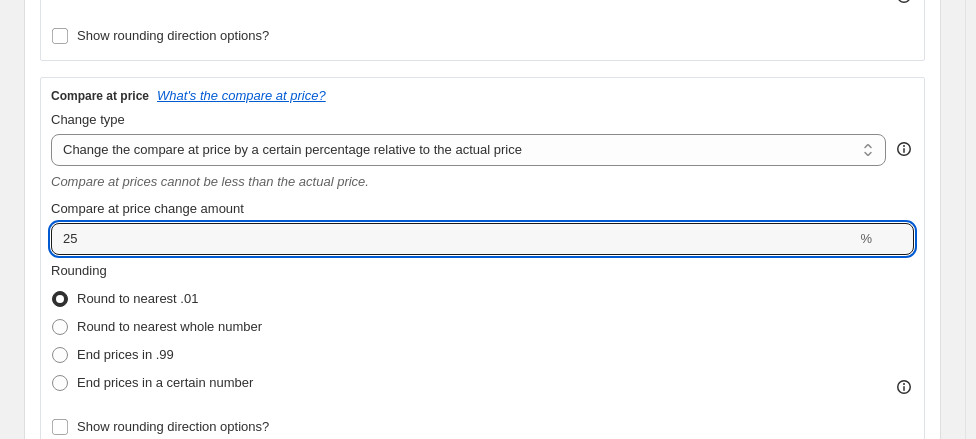 click 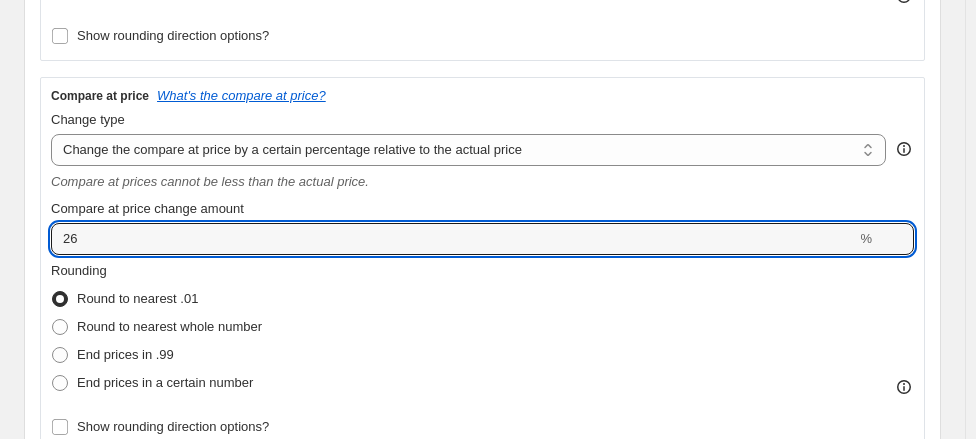 click 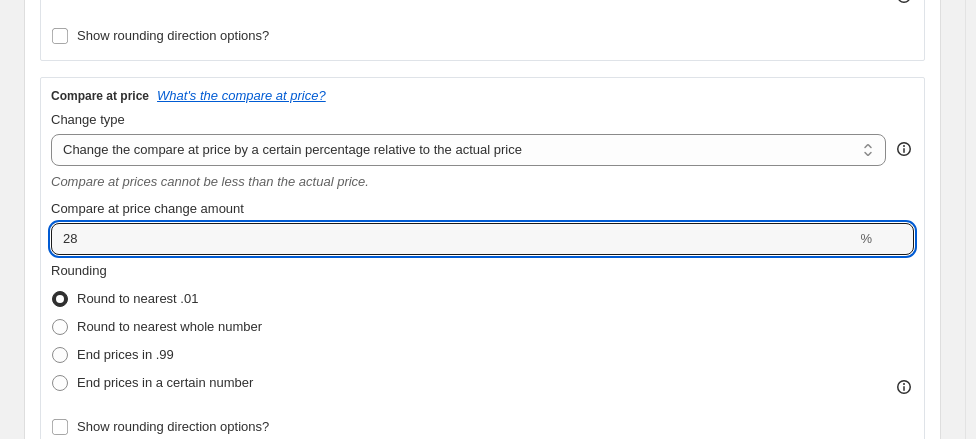click 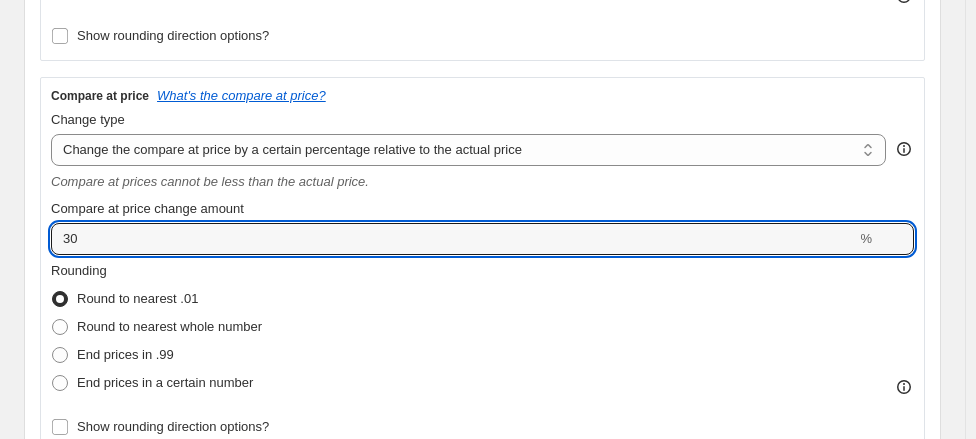click 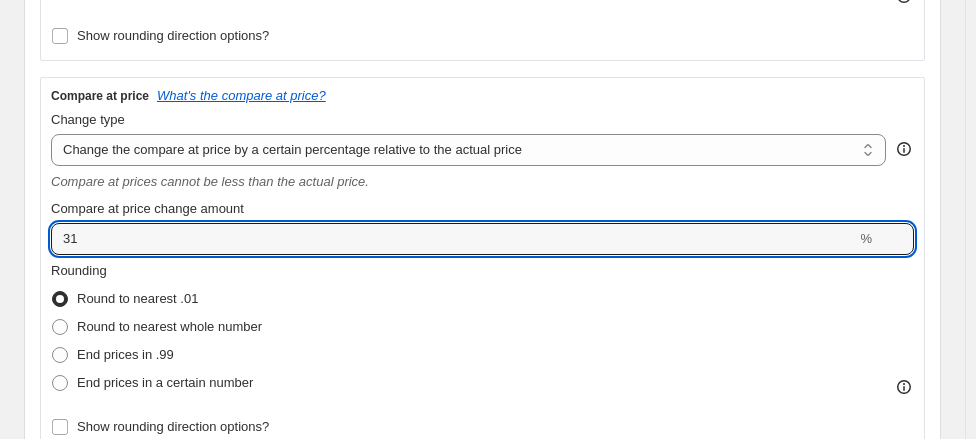 click 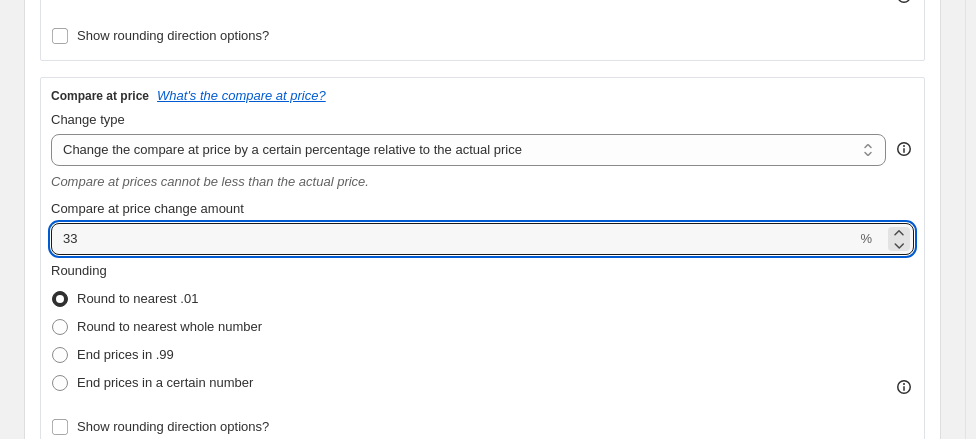 type on "3" 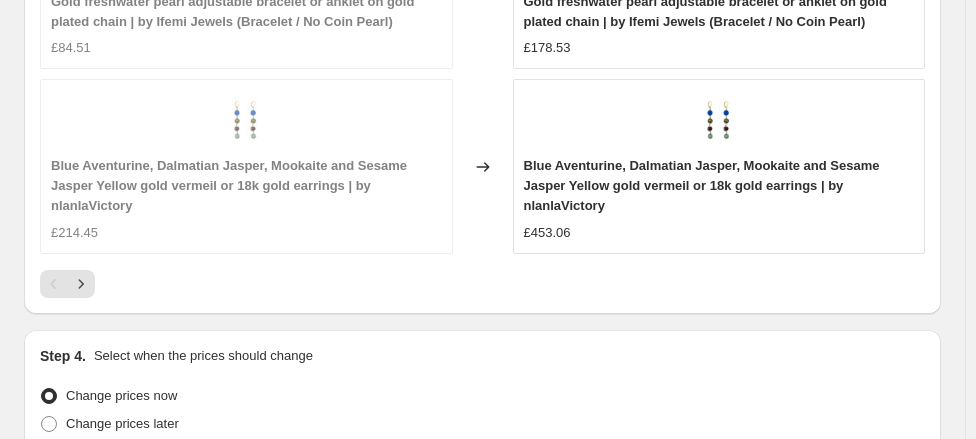 scroll, scrollTop: 2270, scrollLeft: 0, axis: vertical 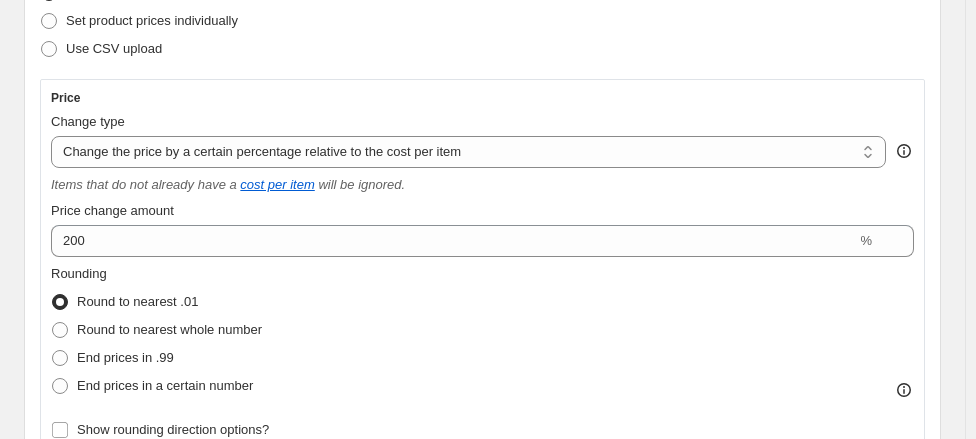 type on "75" 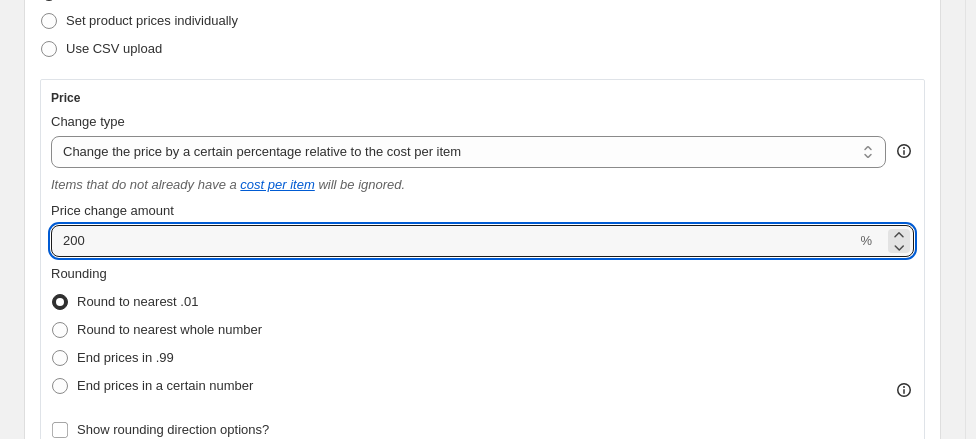 click on "200" at bounding box center [453, 241] 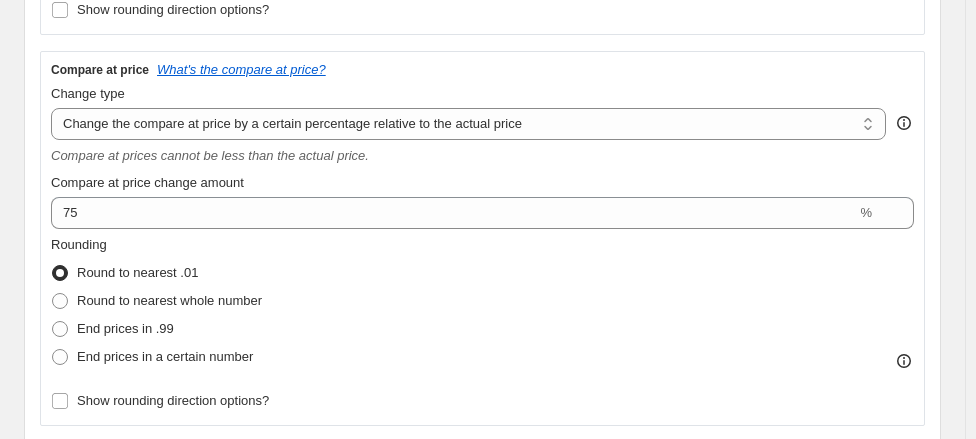 scroll, scrollTop: 750, scrollLeft: 0, axis: vertical 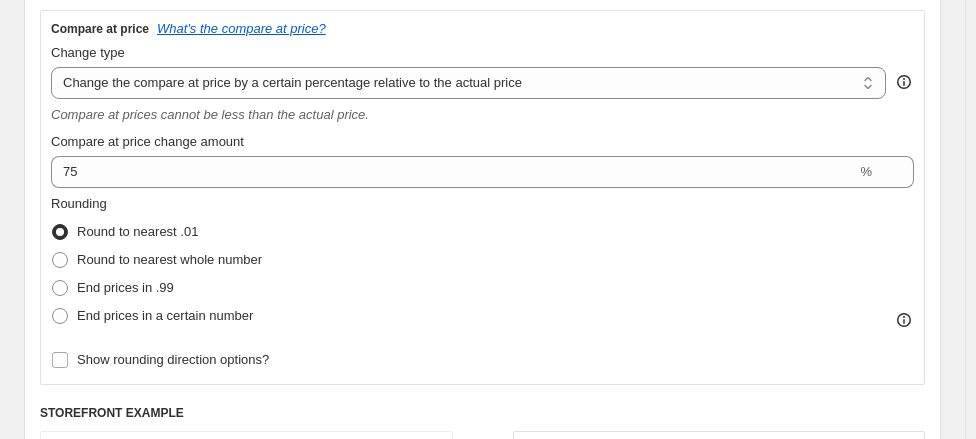 type on "100" 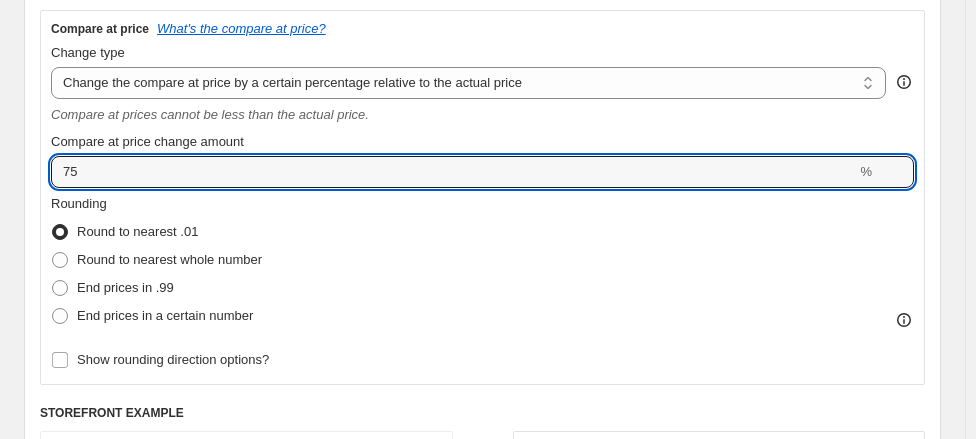 click on "75" at bounding box center (453, 172) 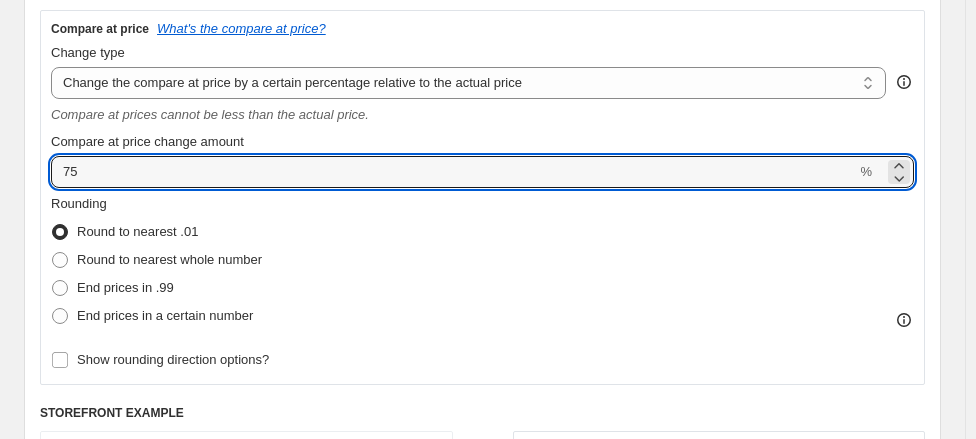 click on "75" at bounding box center (453, 172) 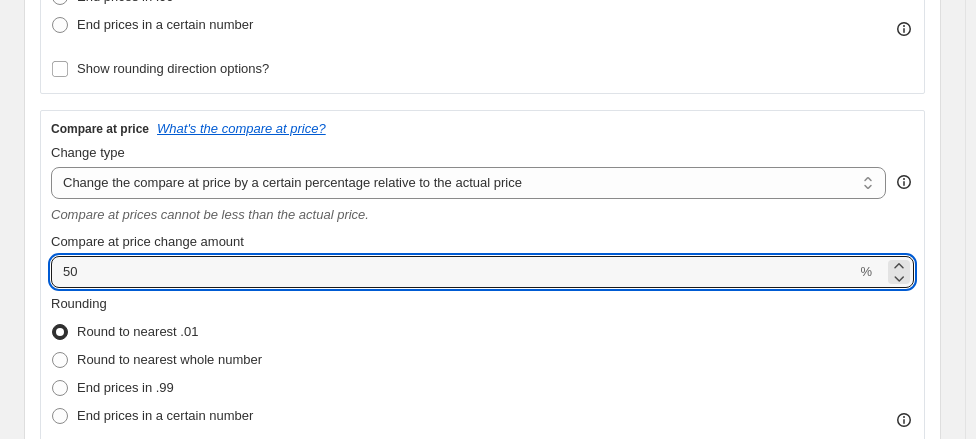 scroll, scrollTop: 606, scrollLeft: 0, axis: vertical 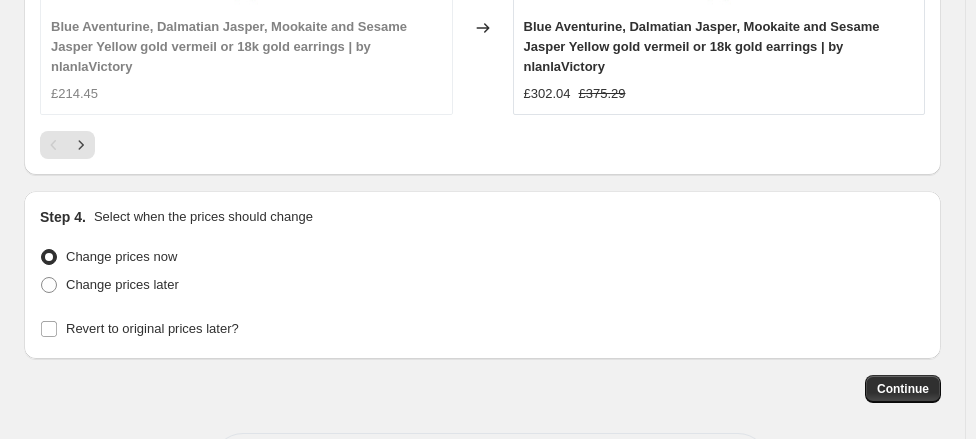 type on "50" 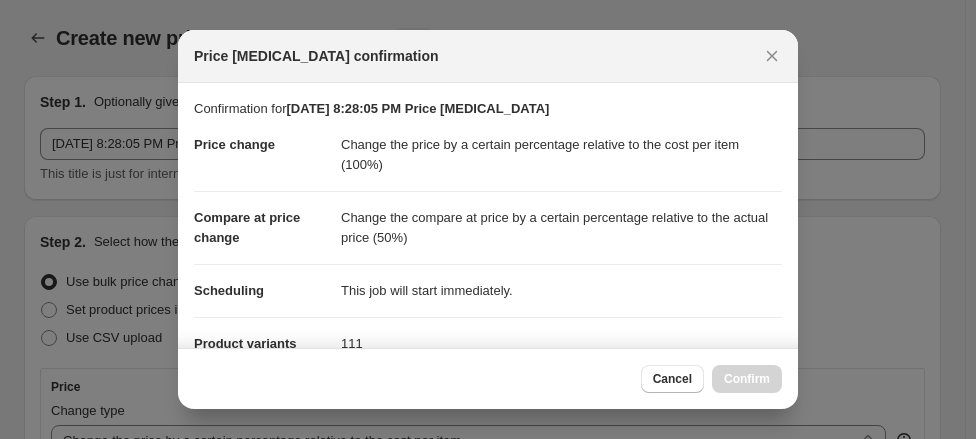 scroll, scrollTop: 2404, scrollLeft: 0, axis: vertical 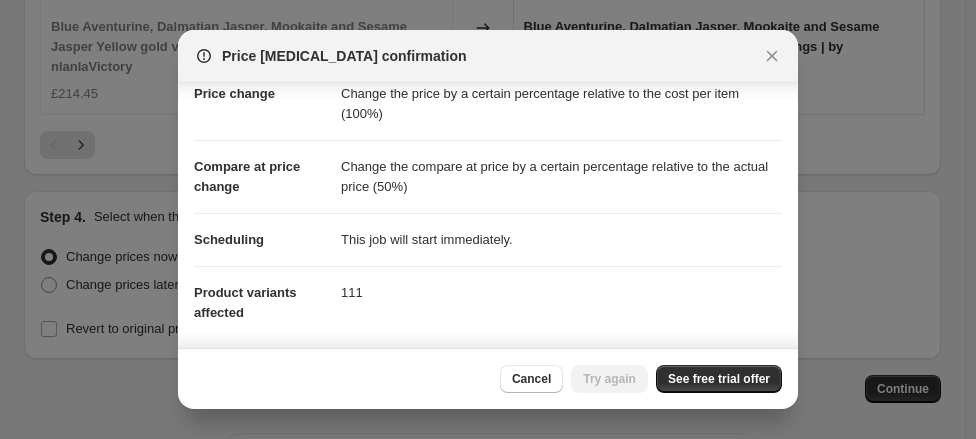 click on "See free trial offer" at bounding box center [719, 379] 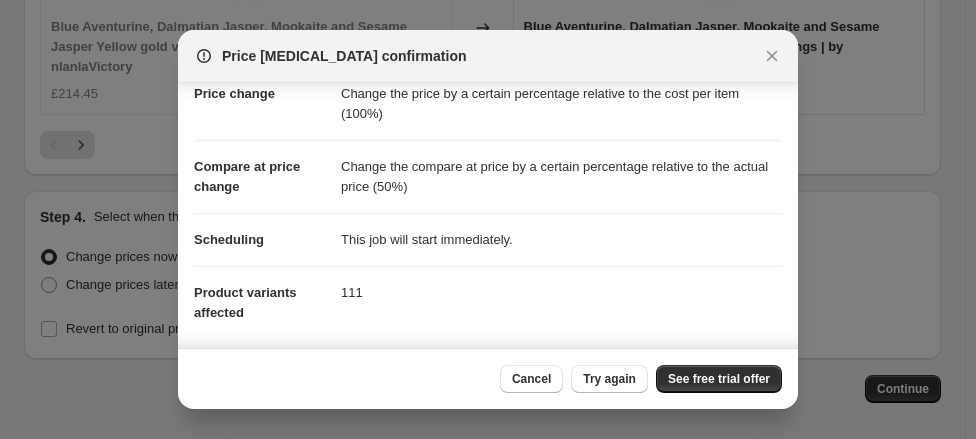scroll, scrollTop: 276, scrollLeft: 0, axis: vertical 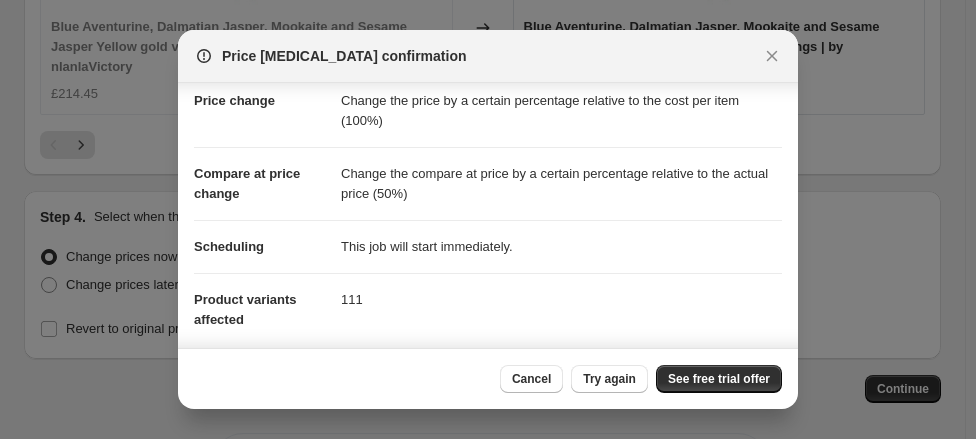 click at bounding box center [772, 56] 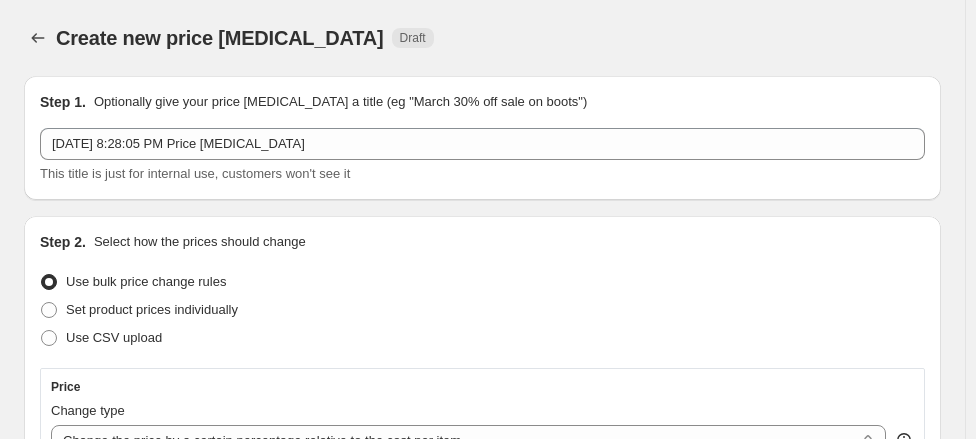 scroll, scrollTop: 2404, scrollLeft: 0, axis: vertical 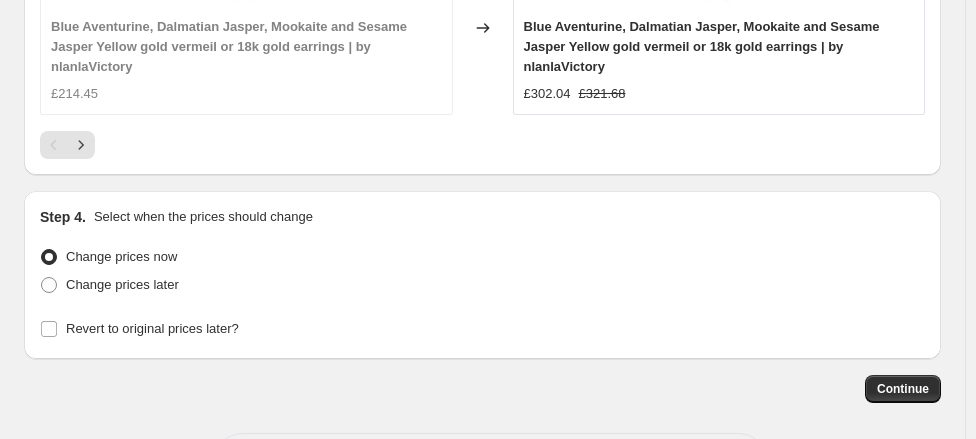 click 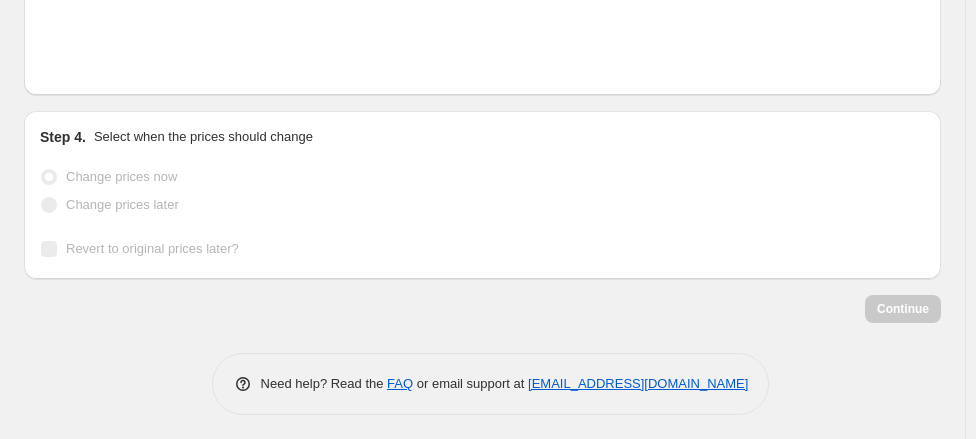 scroll, scrollTop: 2404, scrollLeft: 0, axis: vertical 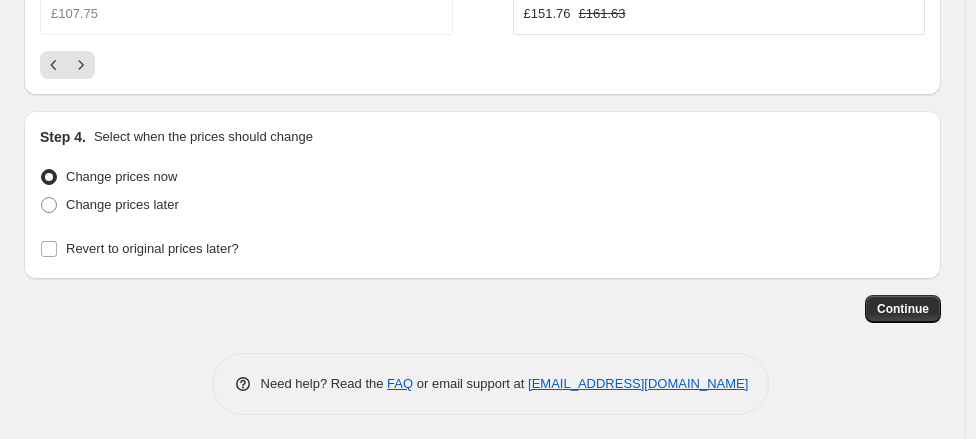 click on "Continue" at bounding box center (903, 309) 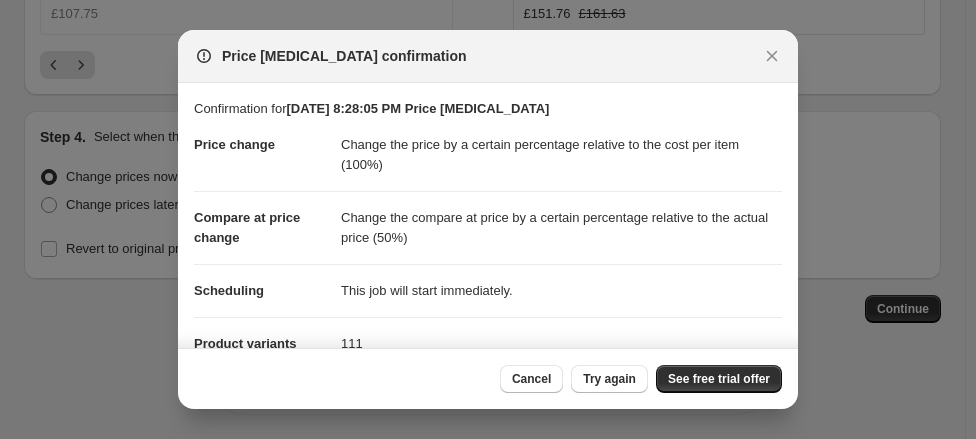 click 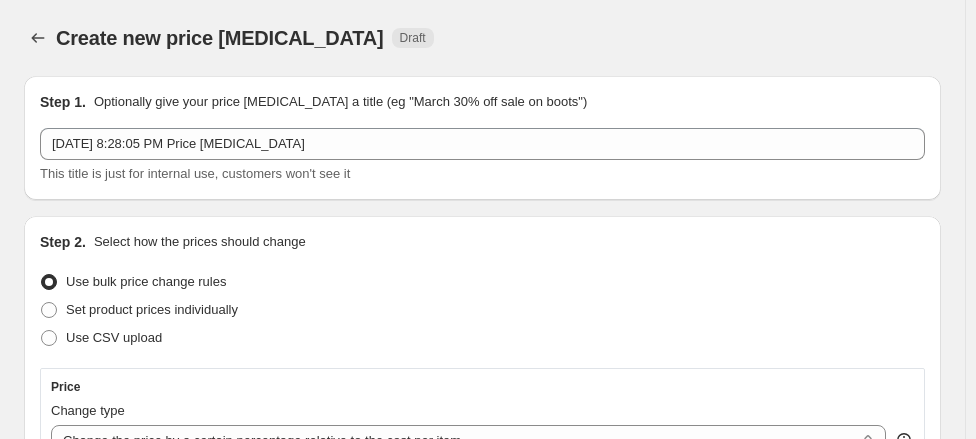 scroll, scrollTop: 2424, scrollLeft: 0, axis: vertical 